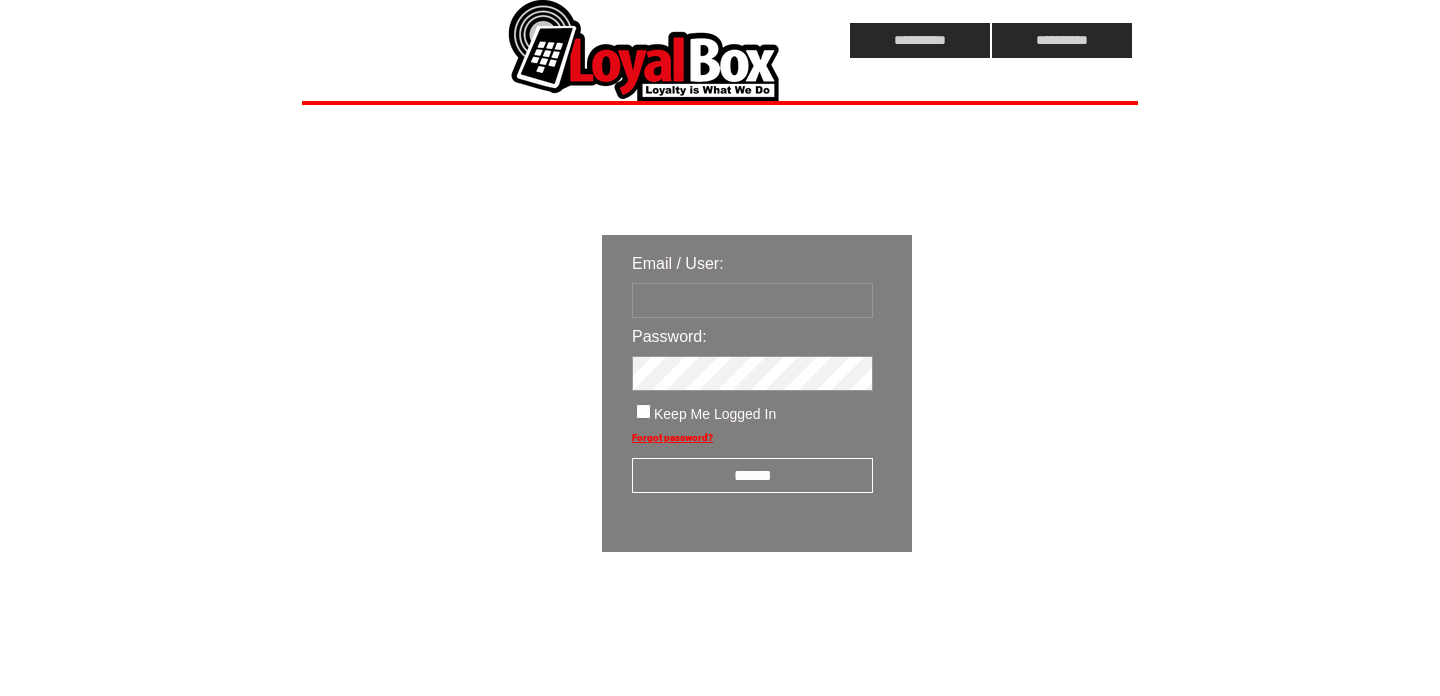 scroll, scrollTop: 0, scrollLeft: 0, axis: both 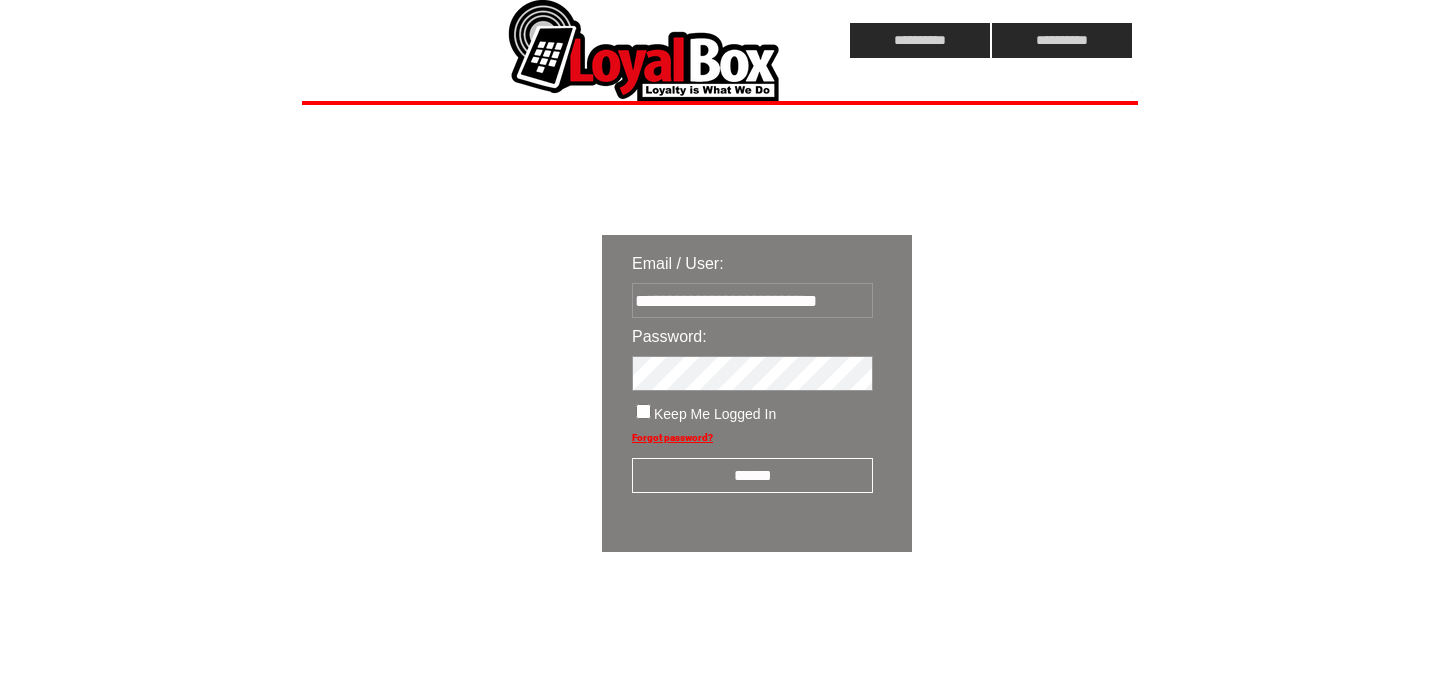 click on "******" at bounding box center (752, 475) 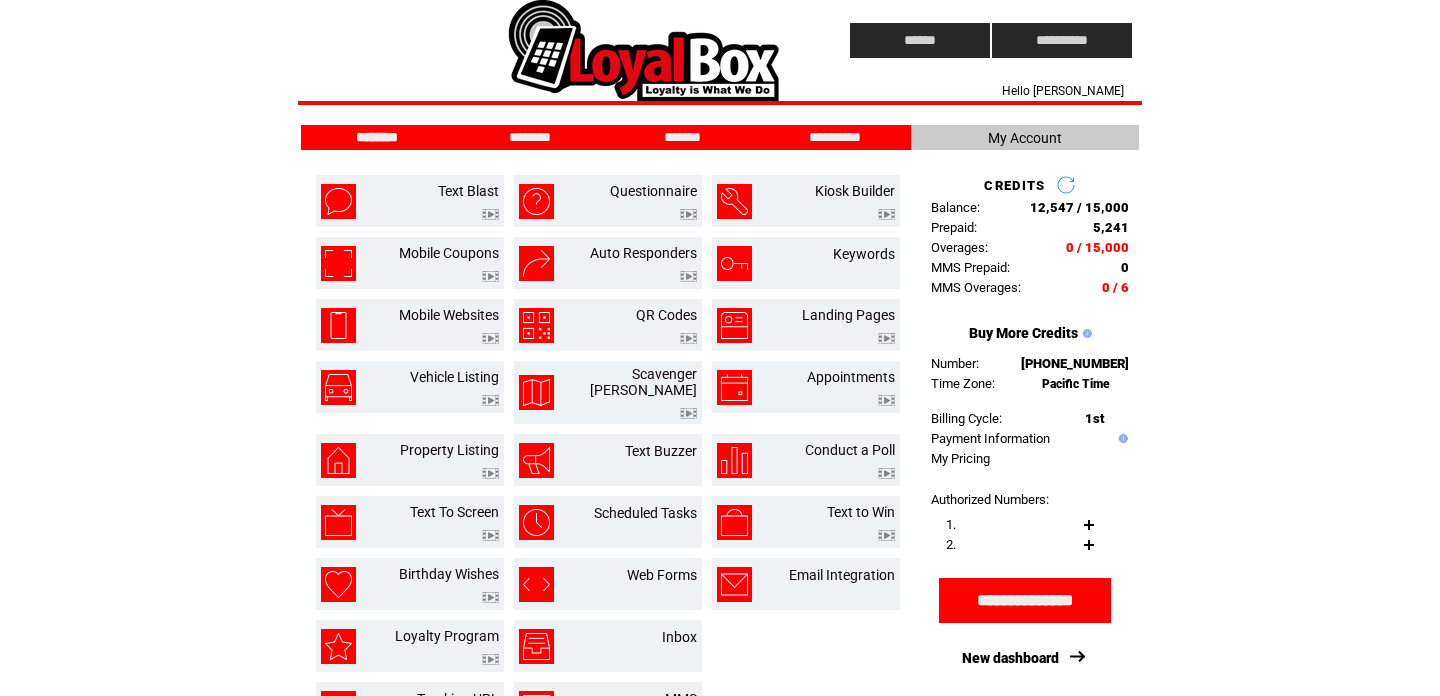 scroll, scrollTop: 0, scrollLeft: 0, axis: both 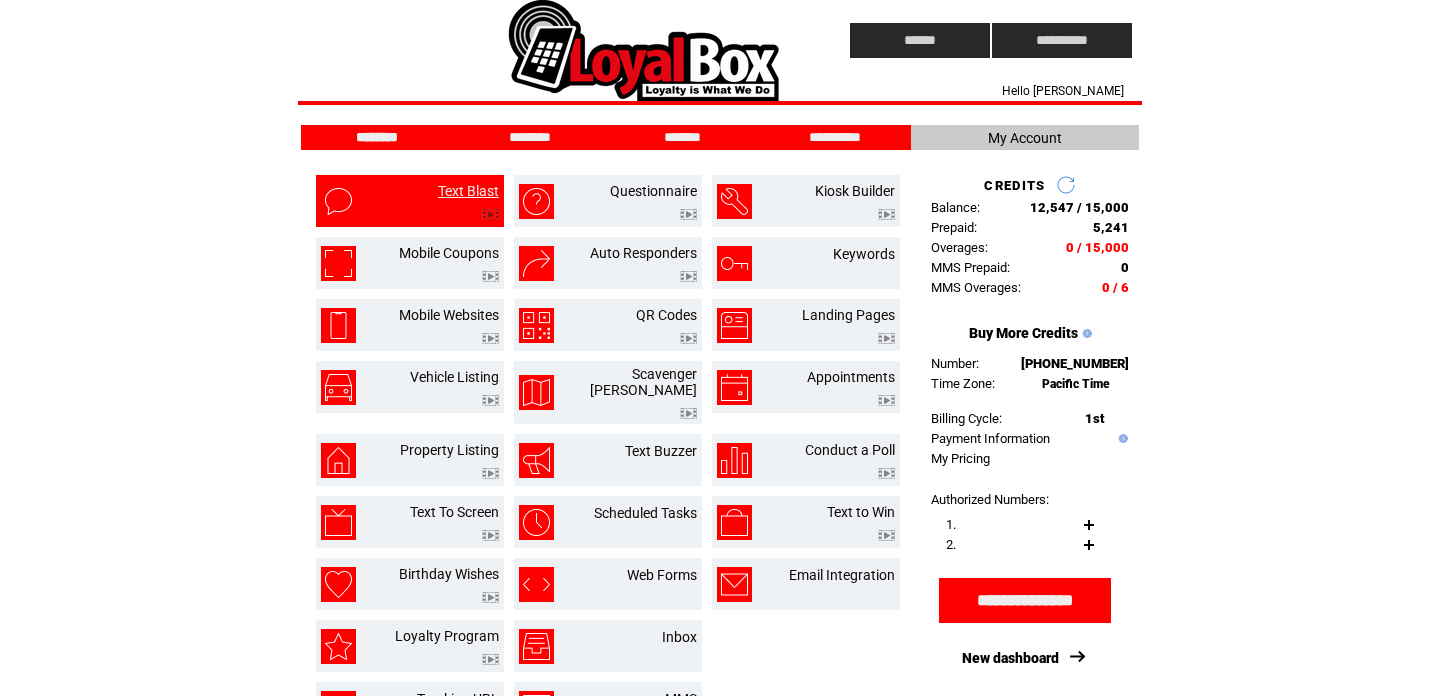 click on "Text Blast" at bounding box center [468, 191] 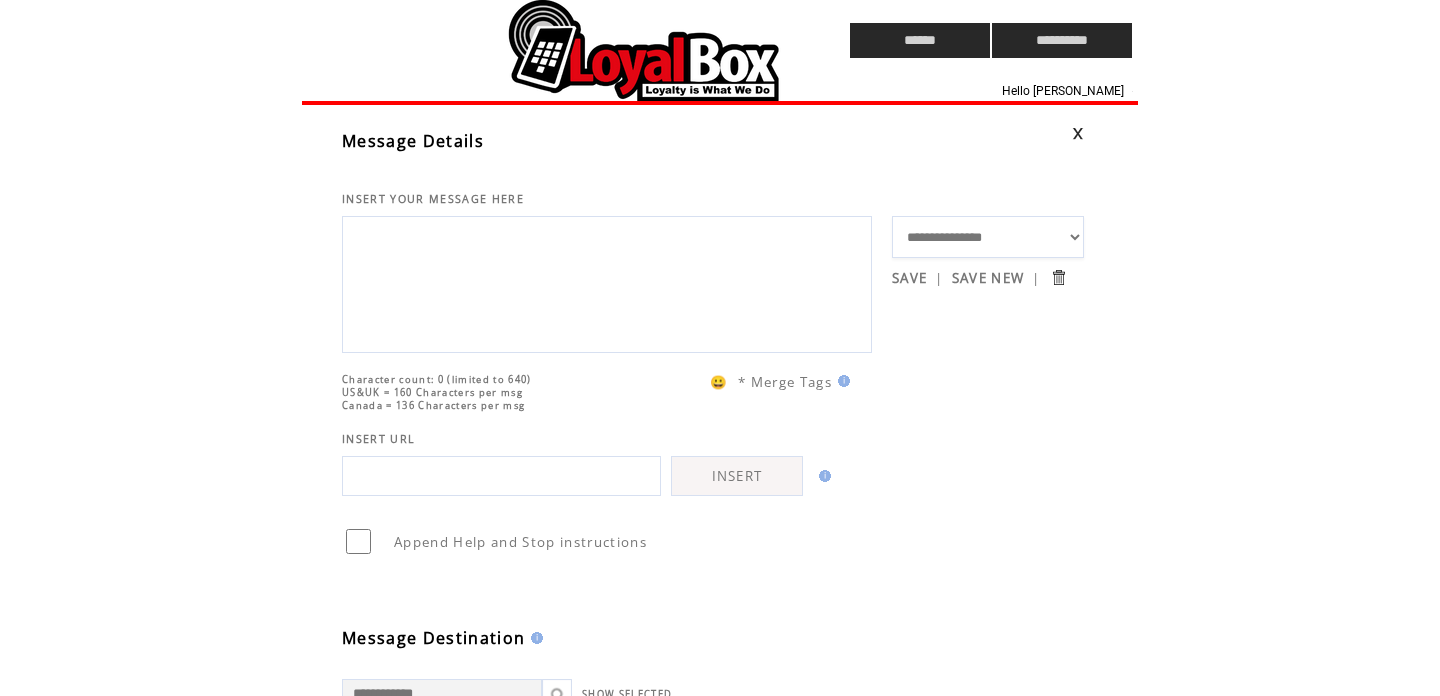 scroll, scrollTop: 0, scrollLeft: 0, axis: both 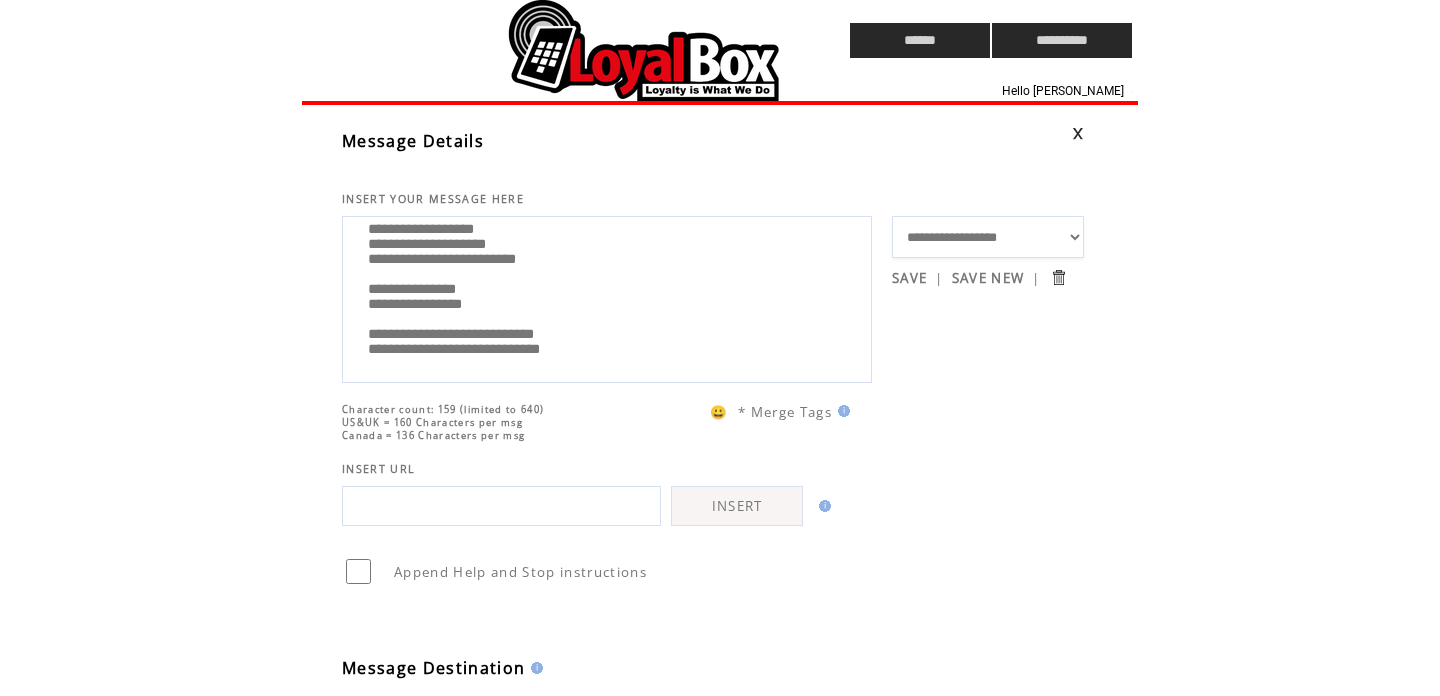 click on "**********" at bounding box center [607, 297] 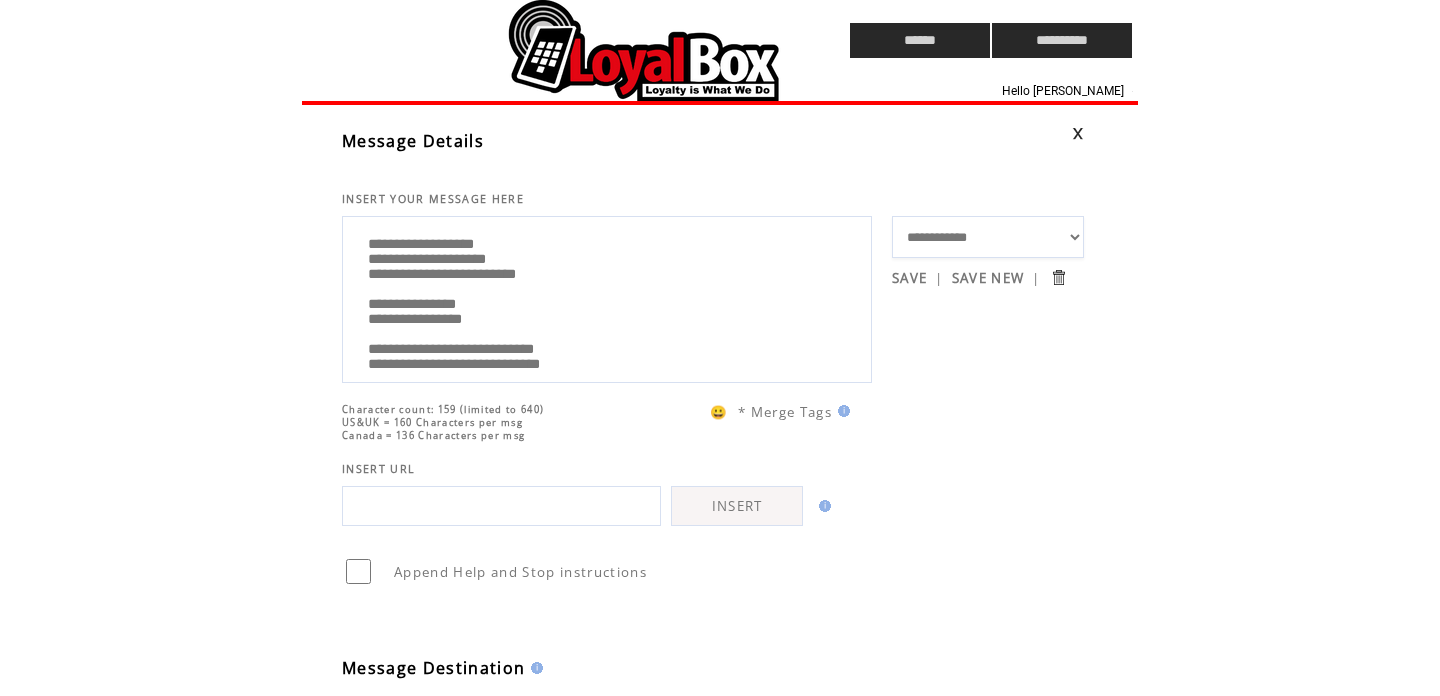 scroll, scrollTop: 0, scrollLeft: 0, axis: both 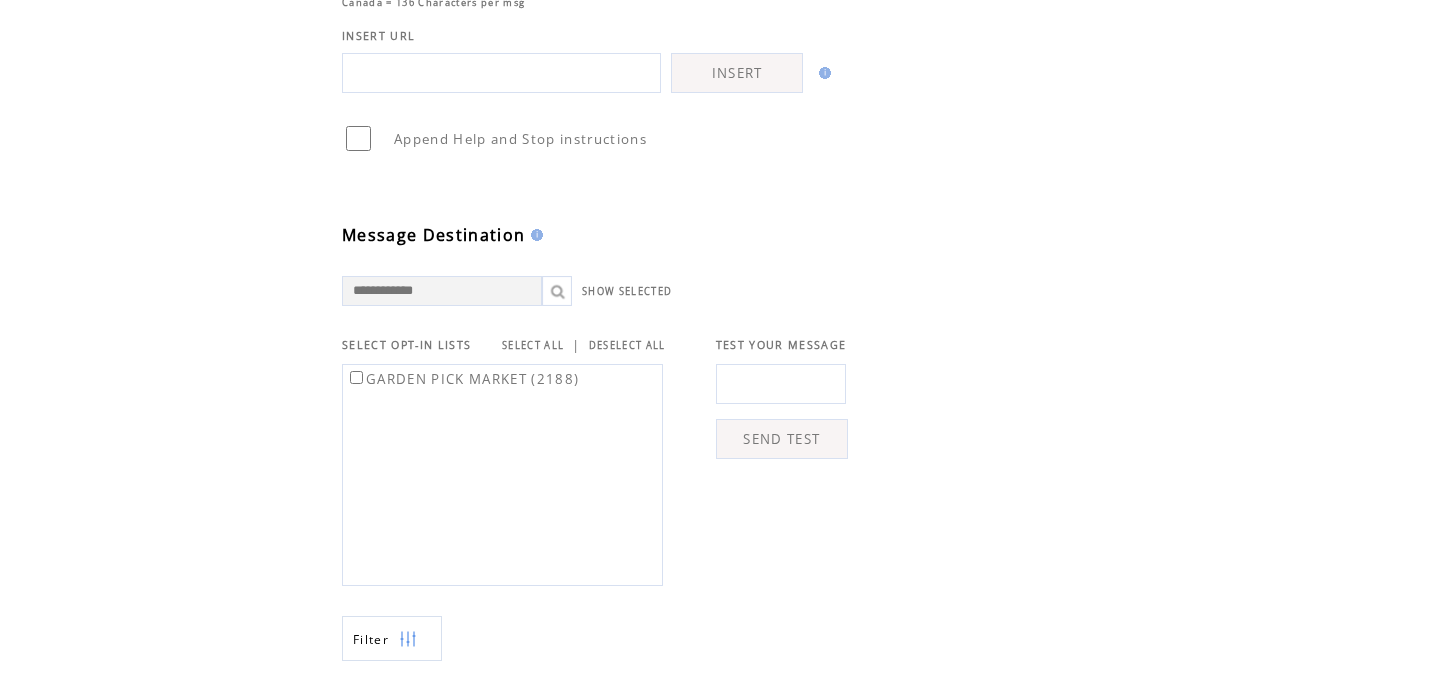 click at bounding box center (781, 384) 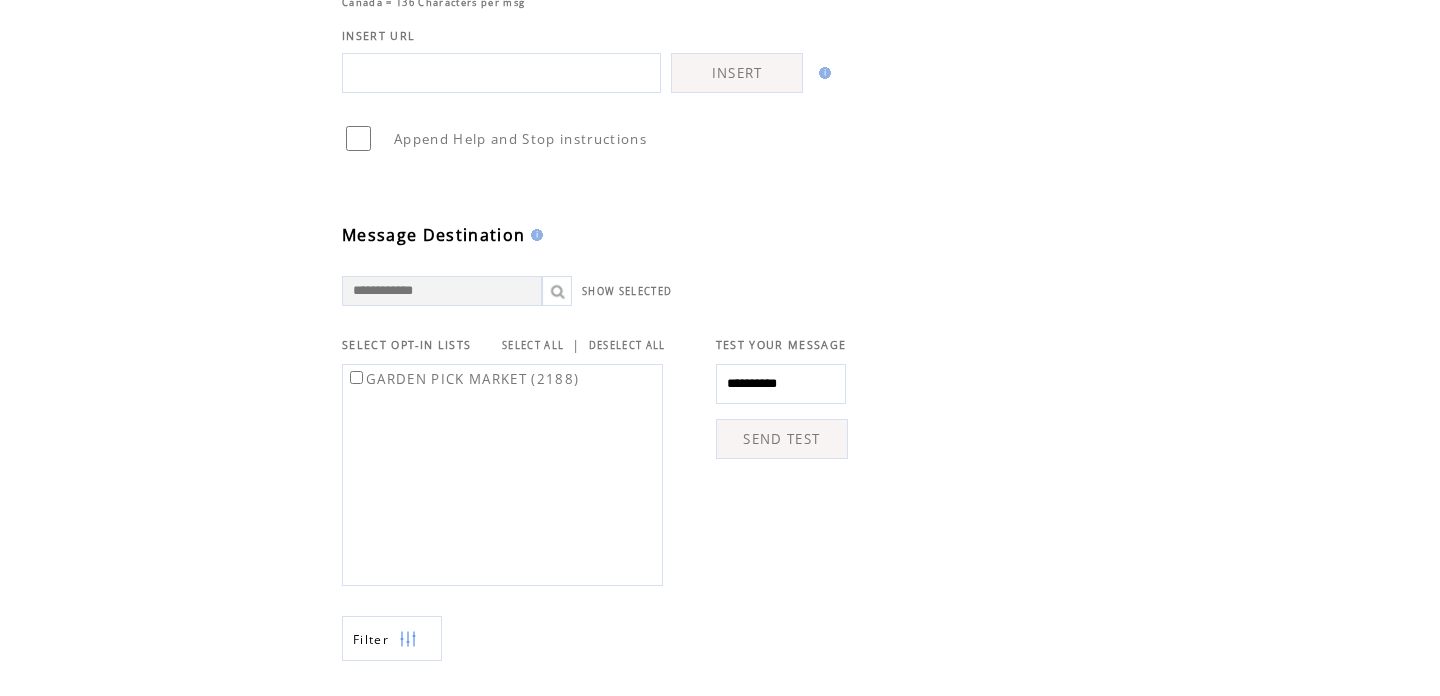 type on "**********" 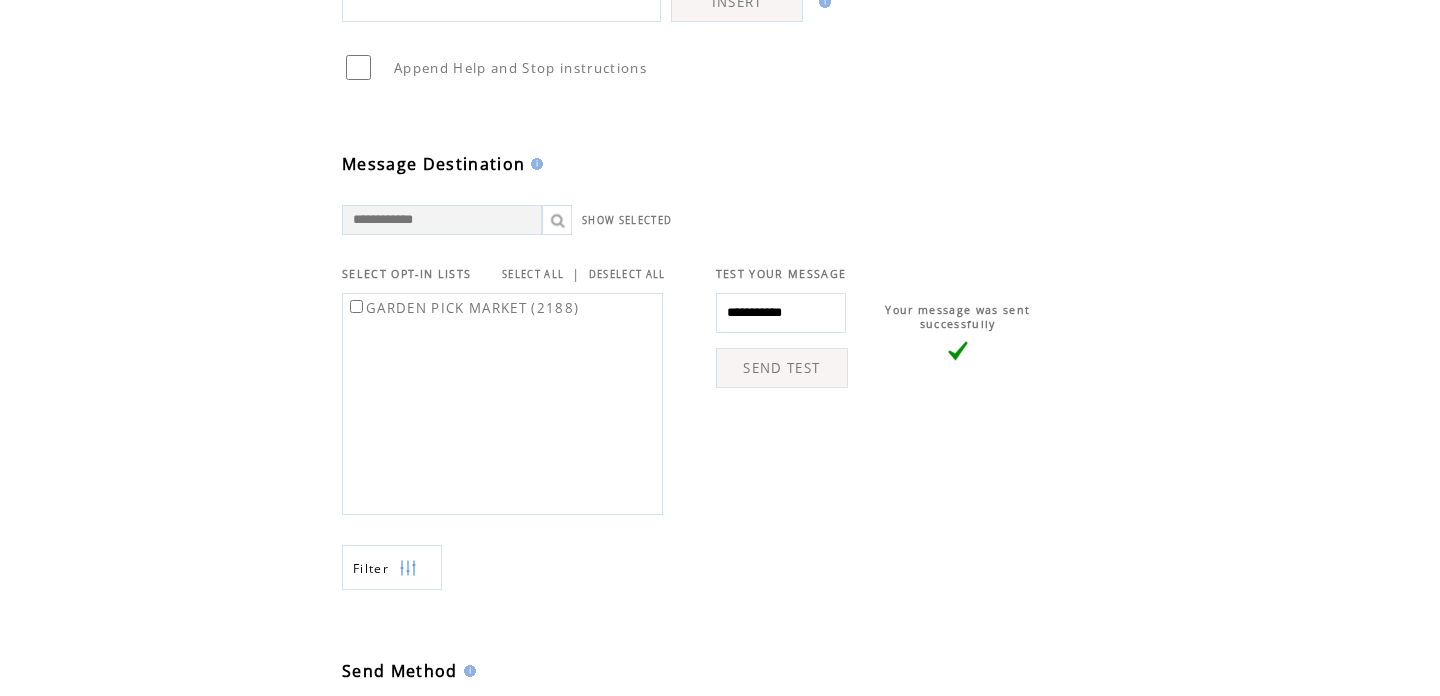 scroll, scrollTop: 537, scrollLeft: 0, axis: vertical 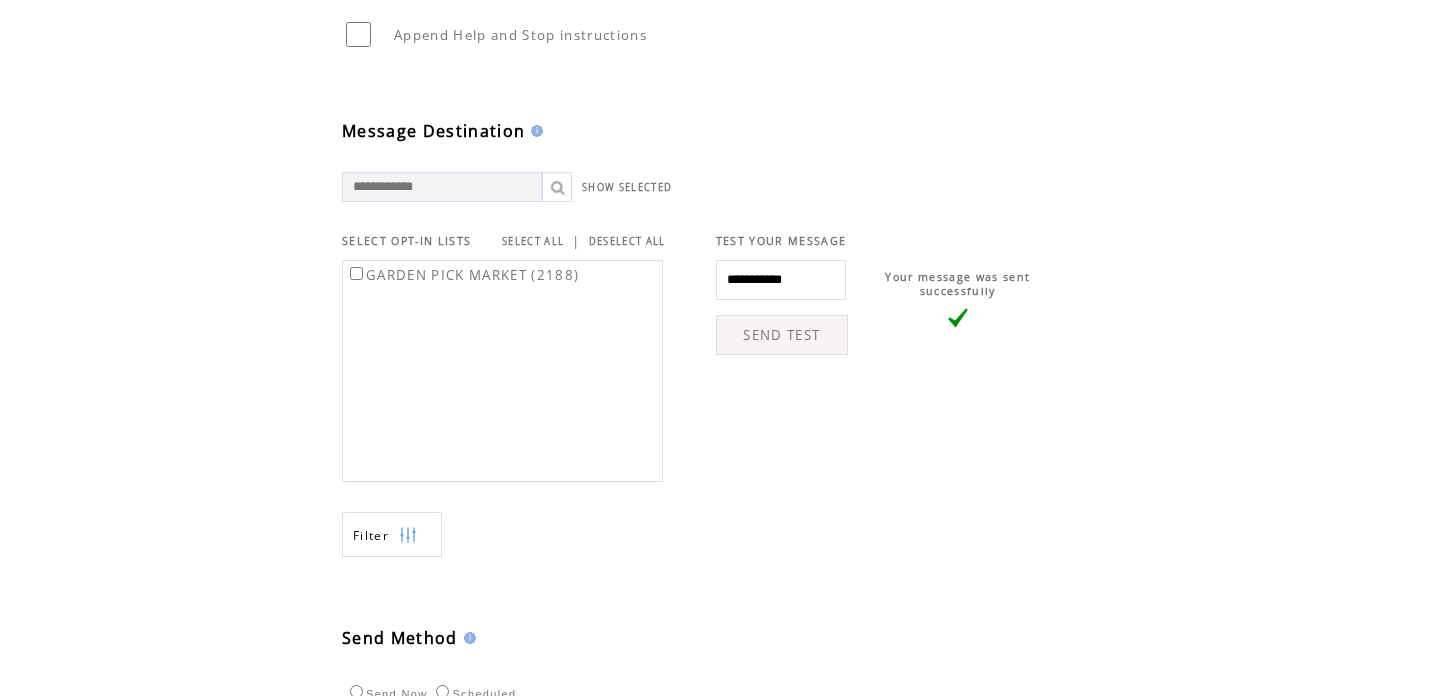 drag, startPoint x: 836, startPoint y: 274, endPoint x: 657, endPoint y: 271, distance: 179.02513 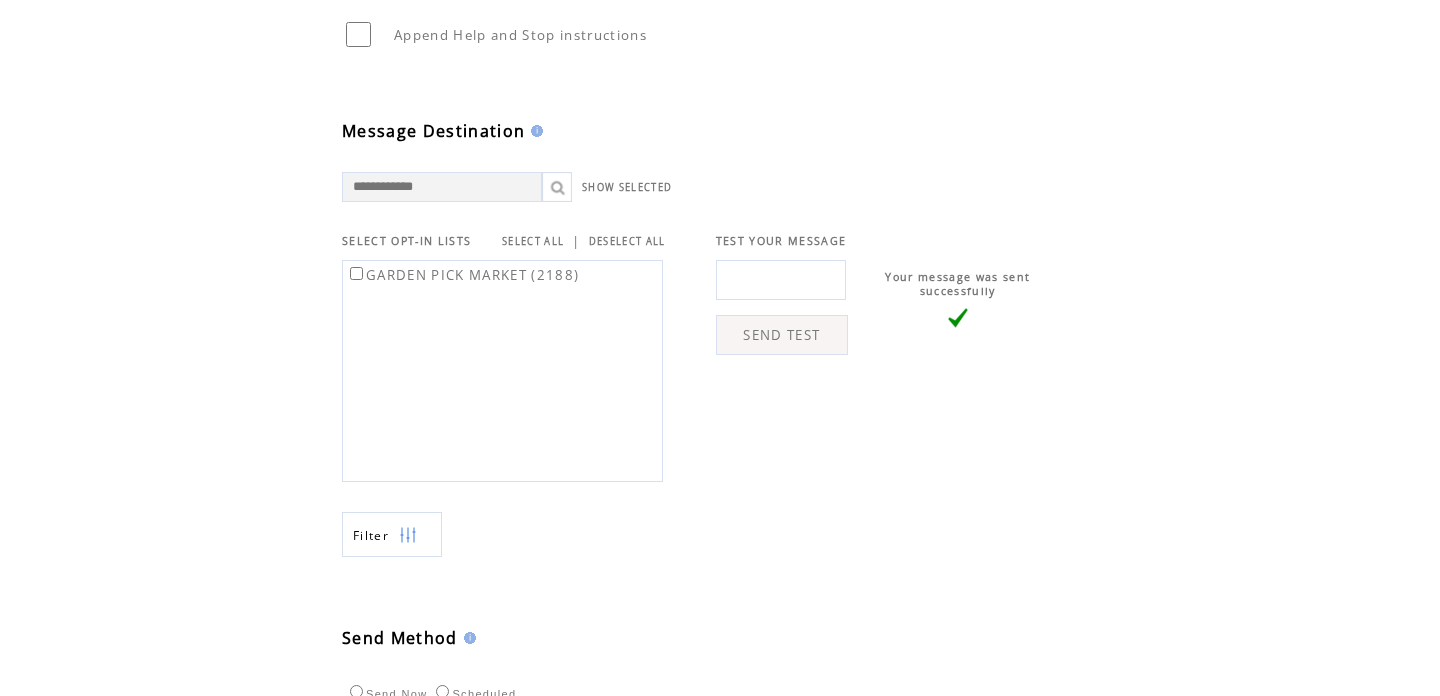 type 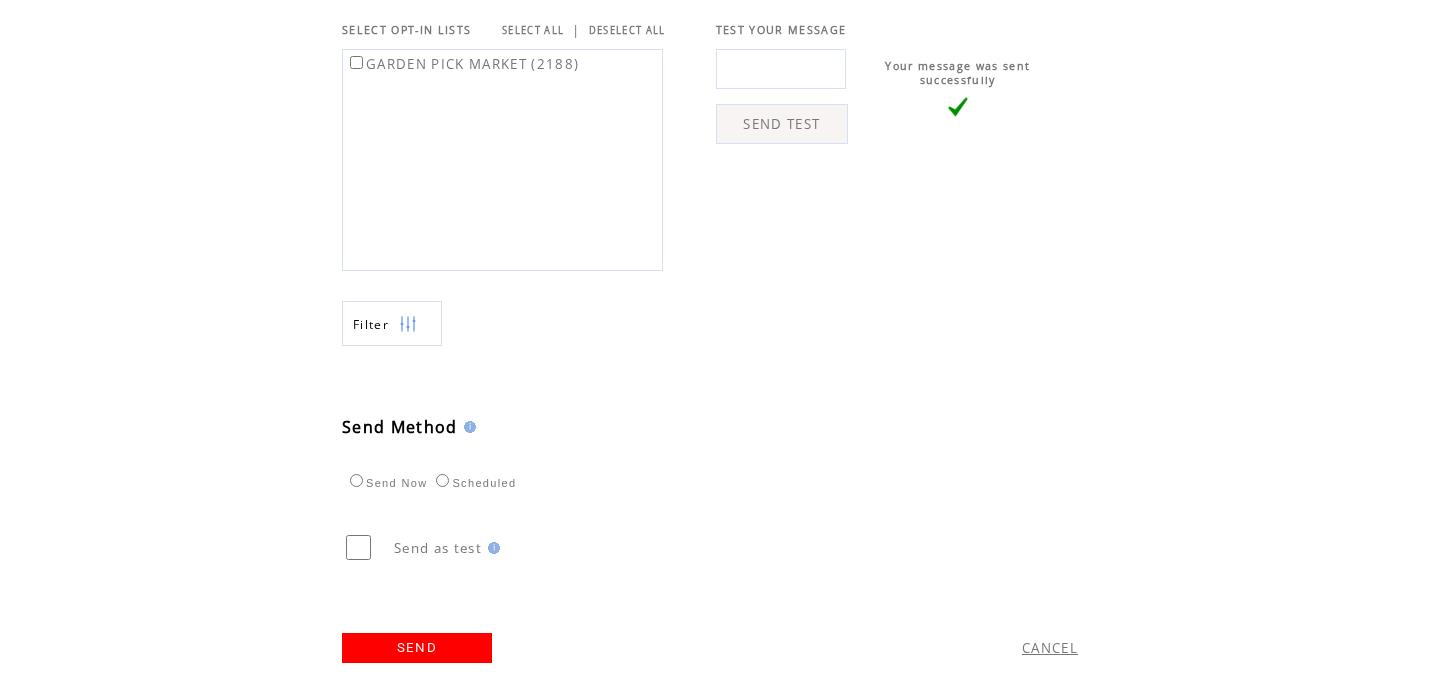 scroll, scrollTop: 775, scrollLeft: 0, axis: vertical 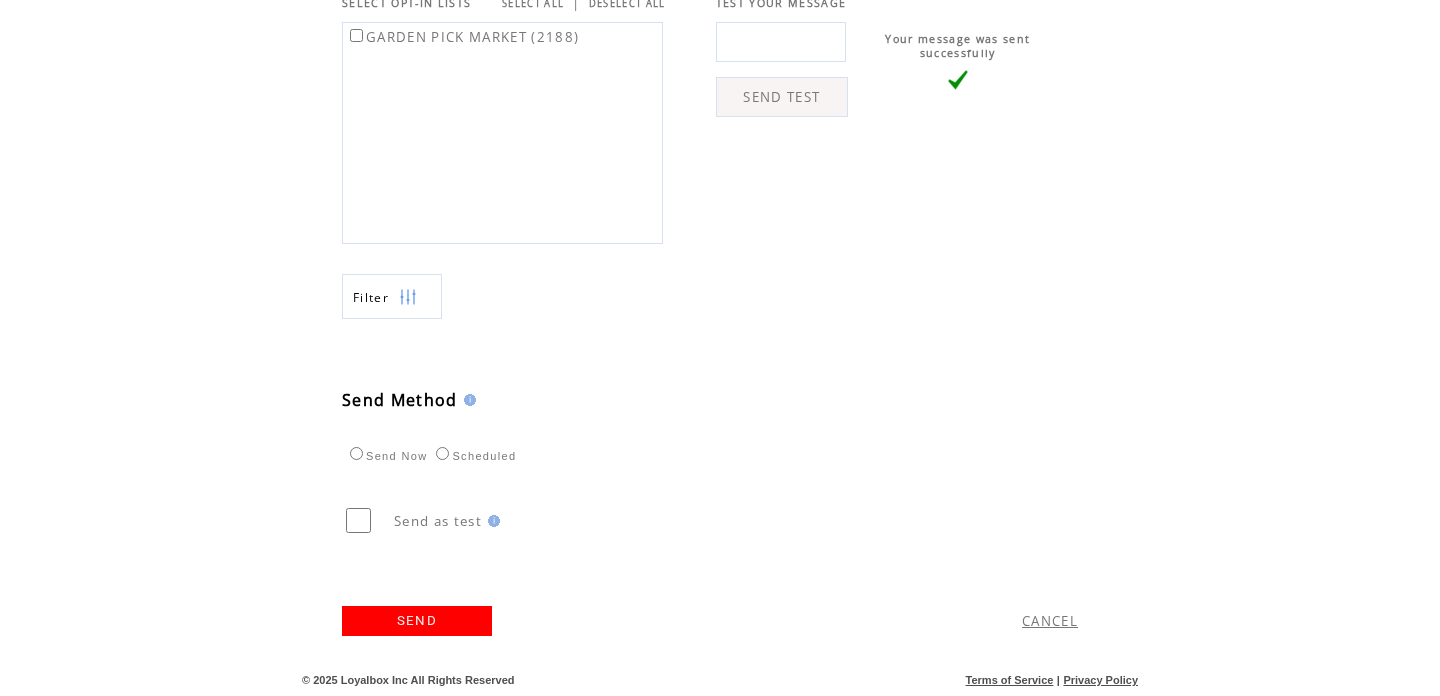 click on "SEND" at bounding box center [417, 621] 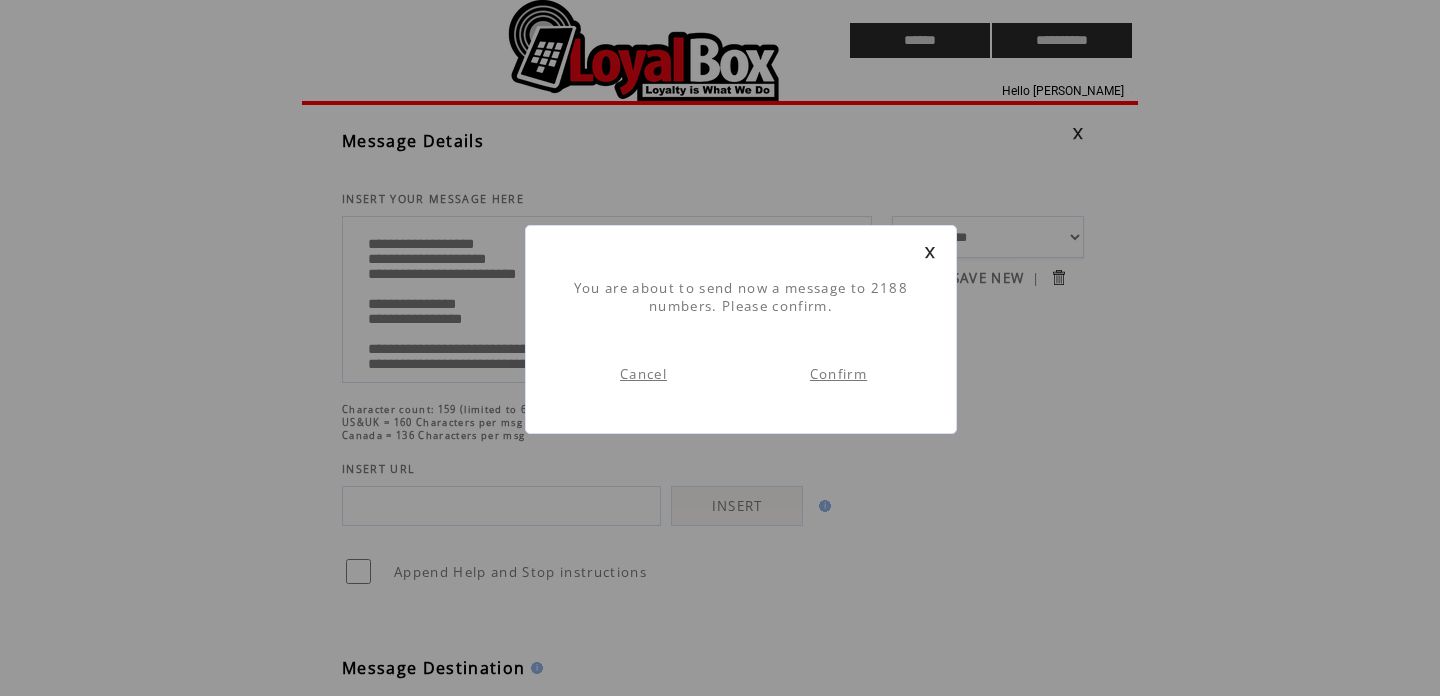 scroll, scrollTop: 1, scrollLeft: 0, axis: vertical 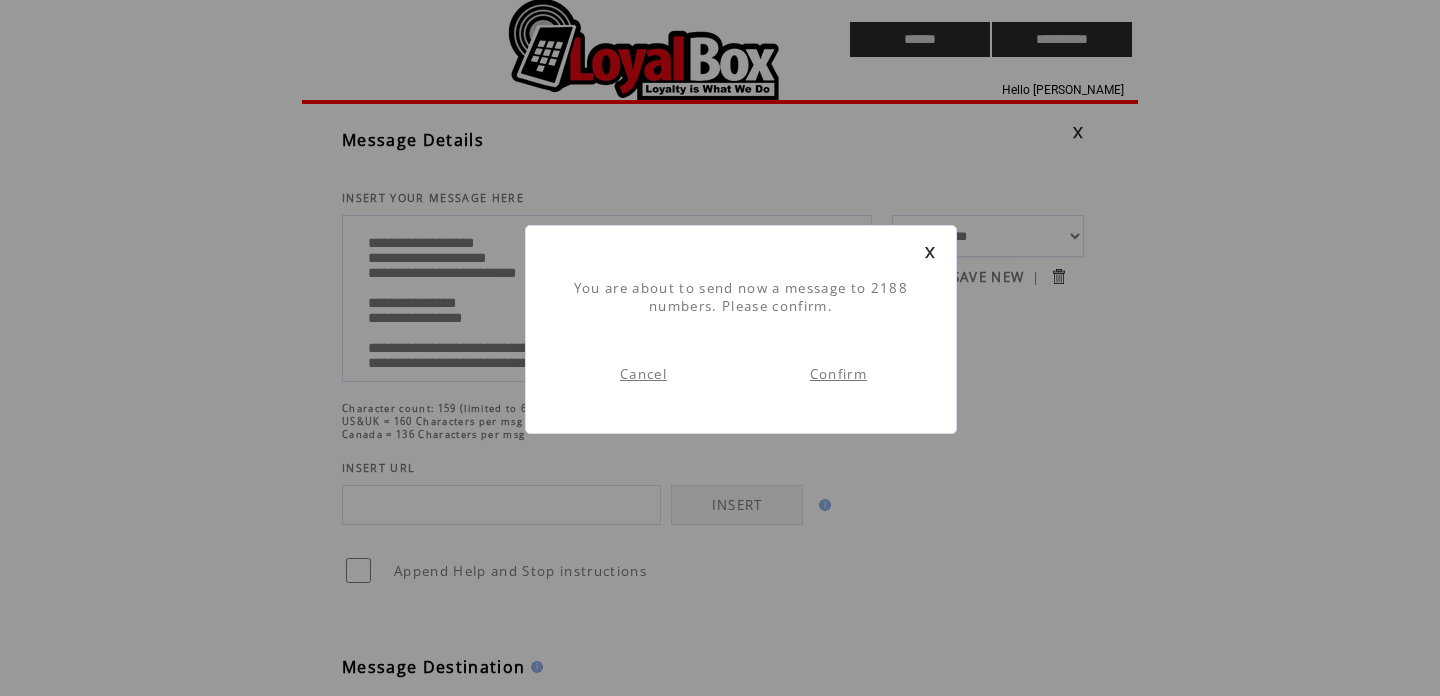 click on "Confirm" at bounding box center (838, 374) 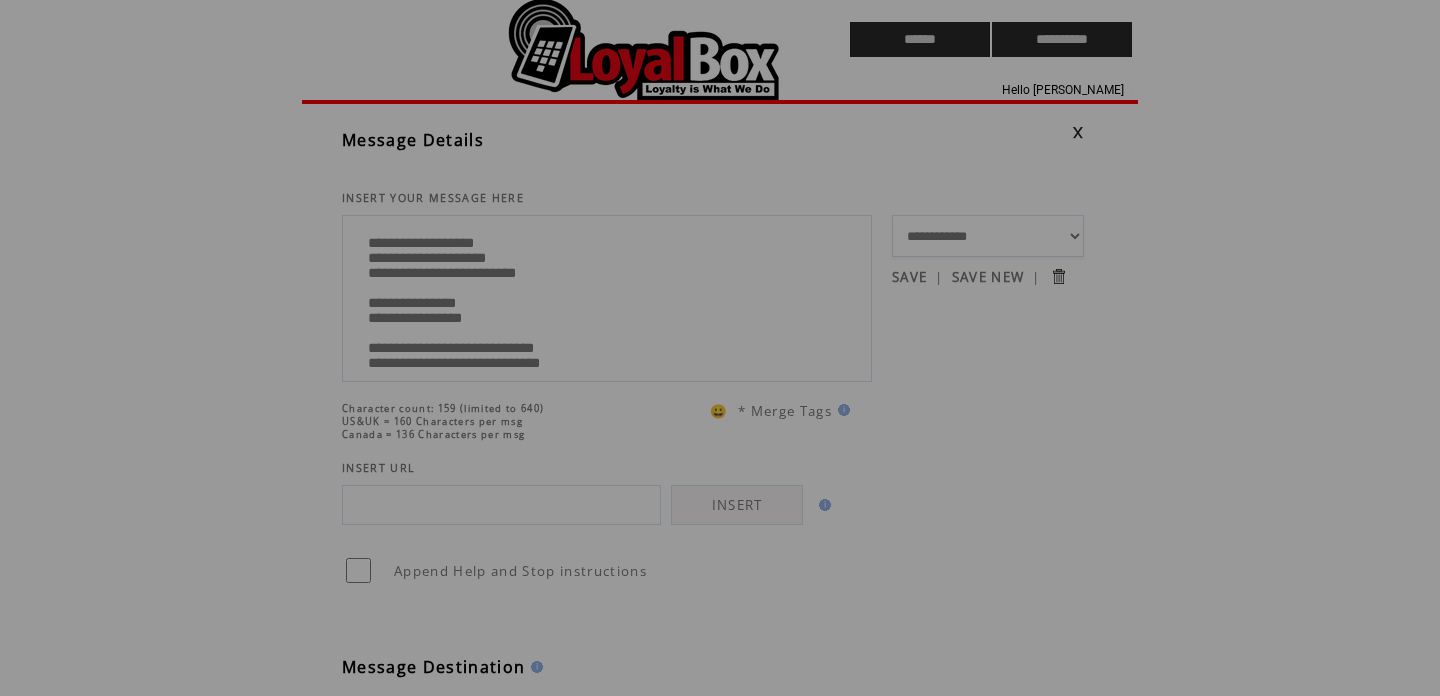 scroll, scrollTop: 0, scrollLeft: 0, axis: both 